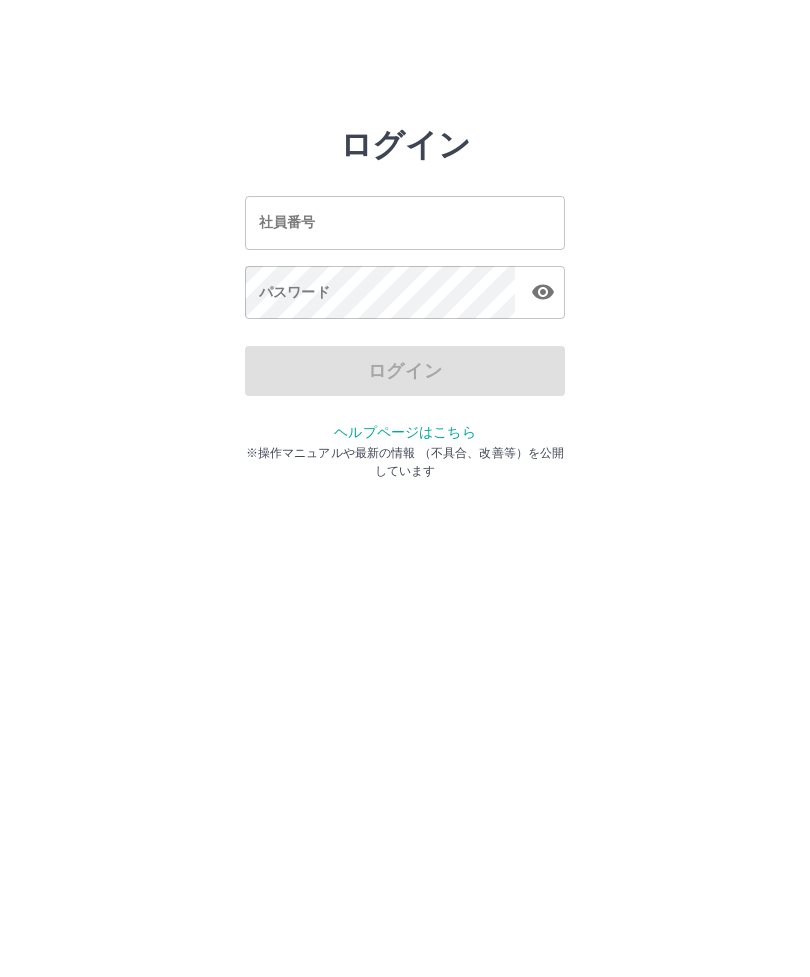 click on "社員番号 社員番号" at bounding box center [405, 222] 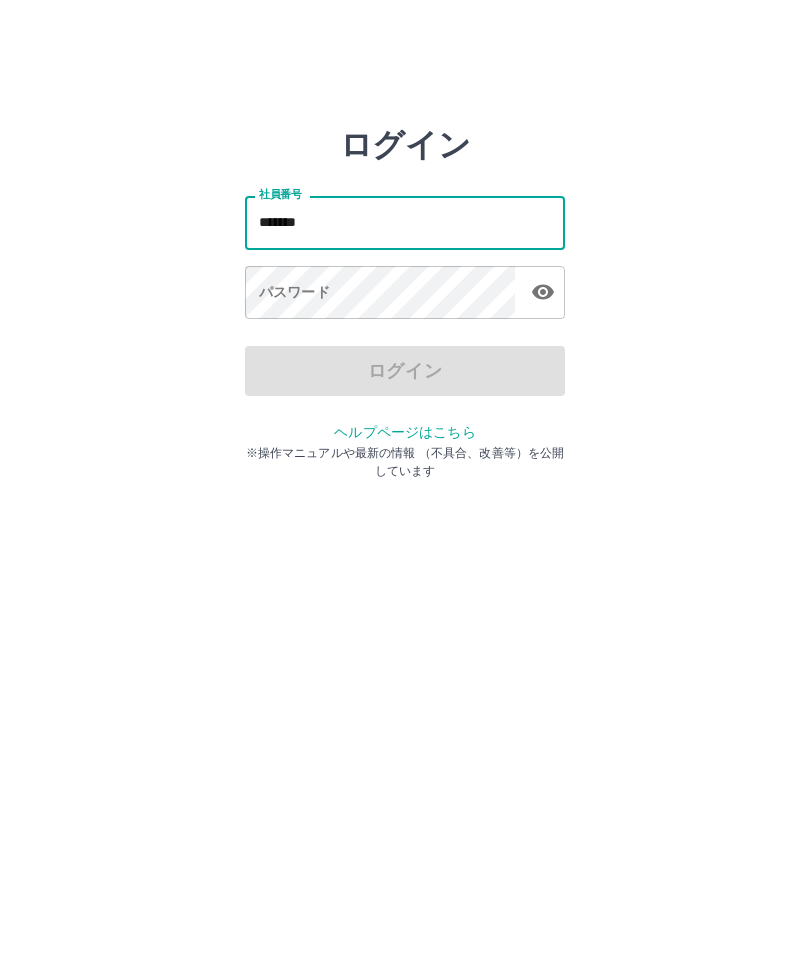 type on "*******" 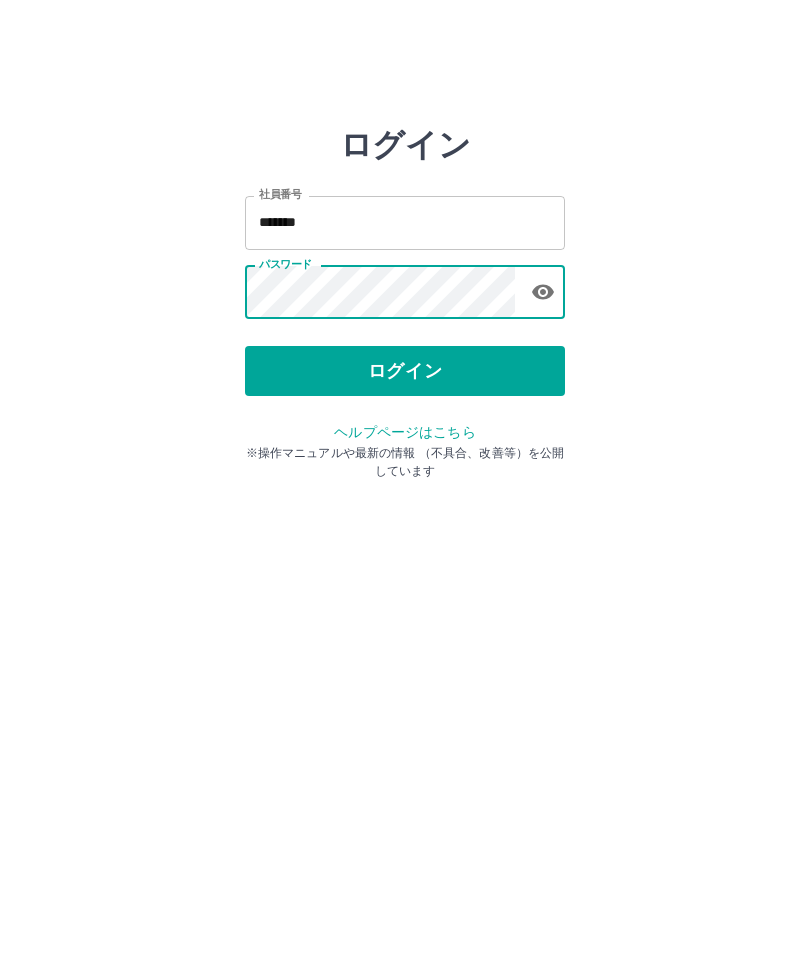 click on "ログイン" at bounding box center (405, 371) 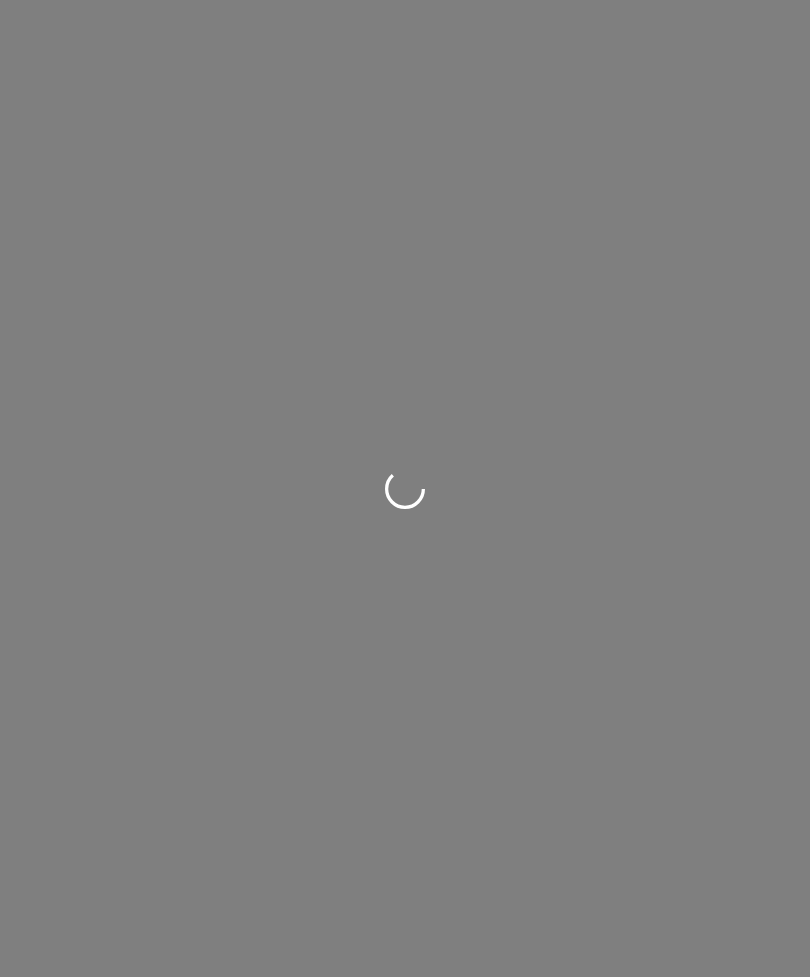 scroll, scrollTop: 0, scrollLeft: 0, axis: both 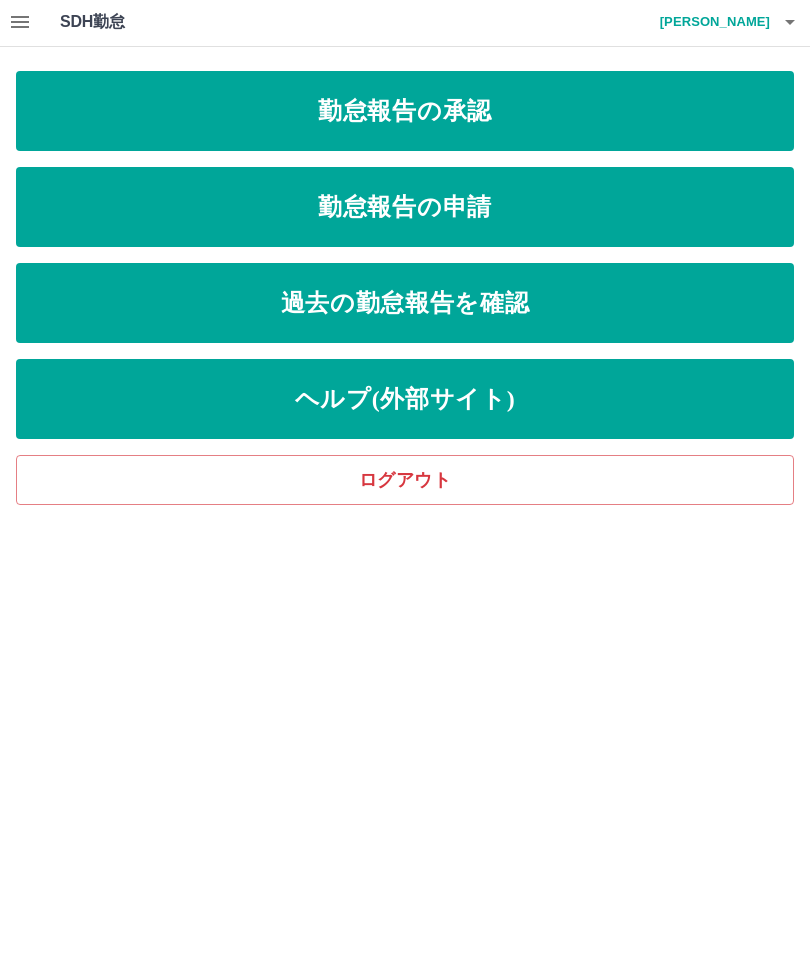 click on "勤怠報告の承認" at bounding box center (405, 113) 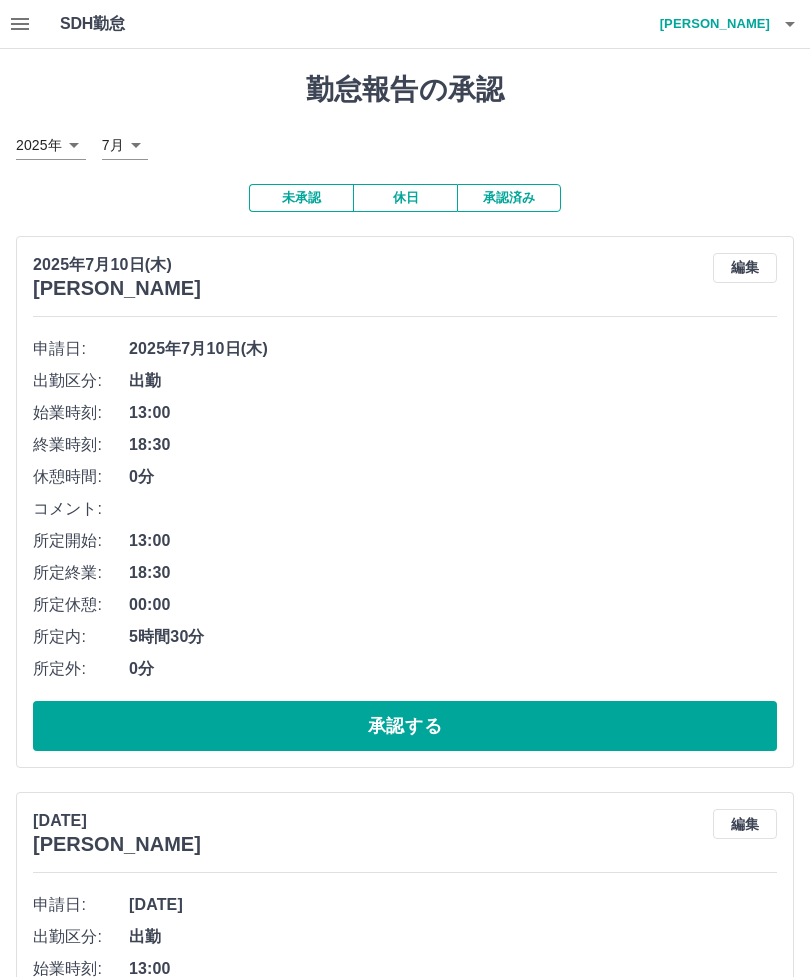 click on "[DATE] [PERSON_NAME] 編集 申請日: [DATE] 出勤区分: 出勤 始業時刻: 13:00 終業時刻: 18:30 休憩時間: 0分 コメント: 所定開始: 13:00 所定終業: 18:30 所定休憩: 00:00 所定内: 5時間30分 所定外: 0分 承認する [DATE] [PERSON_NAME] 編集 申請日: [DATE] 出勤区分: 出勤 始業時刻: 13:00 終業時刻: 18:30 休憩時間: 0分 コメント: 所定開始: 13:00 所定終業: 18:30 所定休憩: 00:00 所定内: 5時間30分 所定外: 0分 承認する [DATE] [PERSON_NAME] 編集 申請日: [DATE] 出勤区分: 出勤 始業時刻: 13:00 終業時刻: 18:30 休憩時間: 0分 コメント: 所定開始: 13:00 所定終業: 18:30 所定休憩: 00:00 所定内: 5時間30分 所定外: 0分 承認する [DATE] [PERSON_NAME] 編集 申請日: [DATE] 出勤区分: 出勤 始業時刻: 13:00 終業時刻: 18:35 休憩時間: 0分 コメント:" at bounding box center [405, 2171] 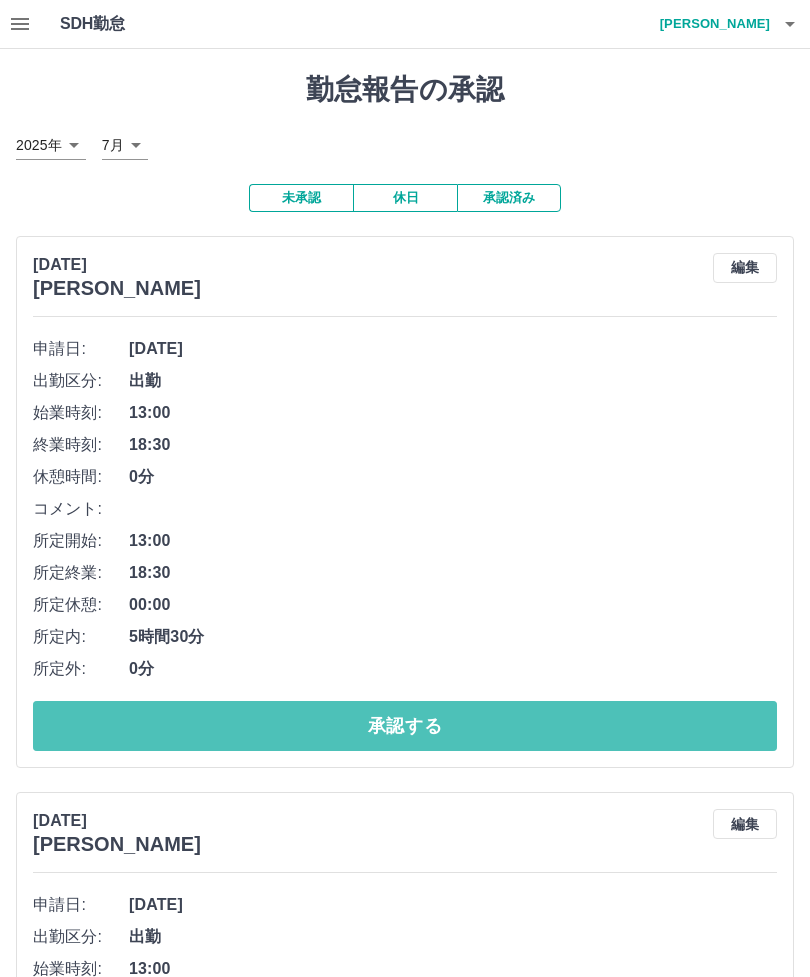 click on "承認する" at bounding box center [405, 726] 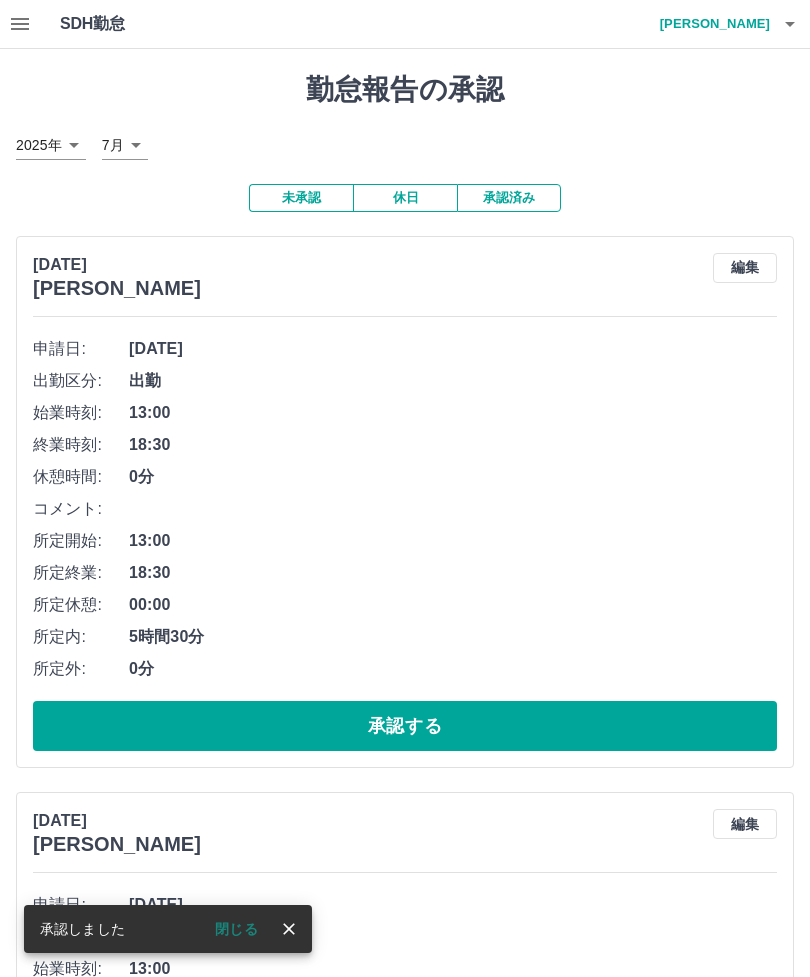 click on "承認する" at bounding box center (405, 726) 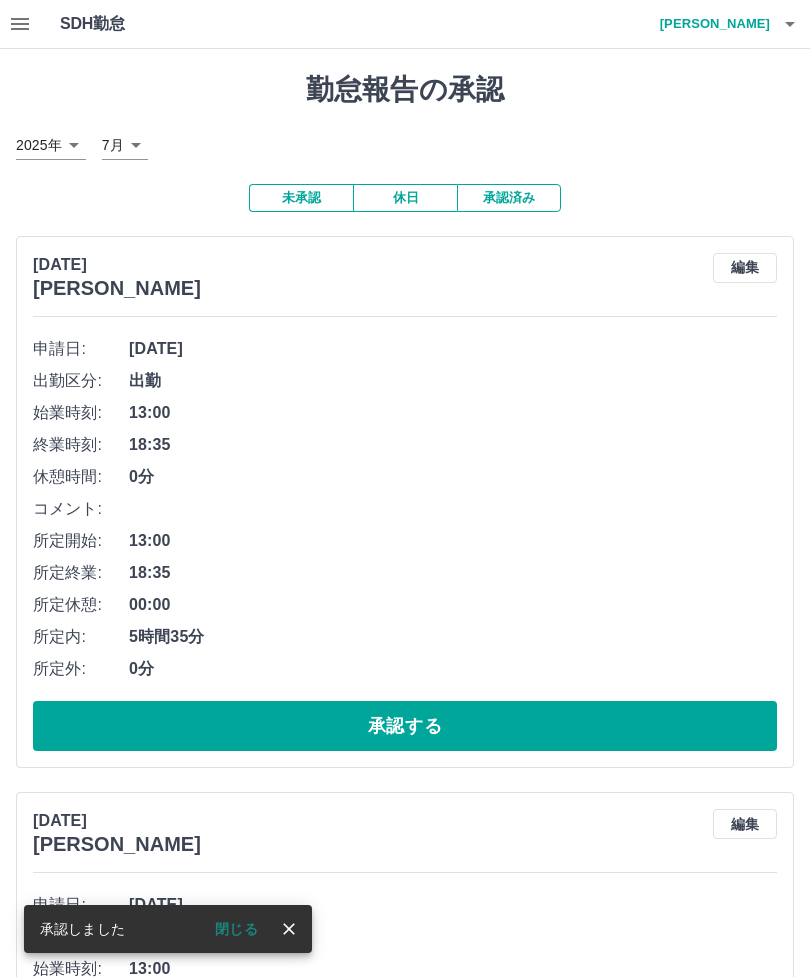 click on "申請日: [DATE] 出勤区分: 出勤 始業時刻: 13:00 終業時刻: 18:35 休憩時間: 0分 コメント: 所定開始: 13:00 所定終業: 18:35 所定休憩: 00:00 所定内: 5時間35分 所定外: 0分 承認する" at bounding box center (405, 542) 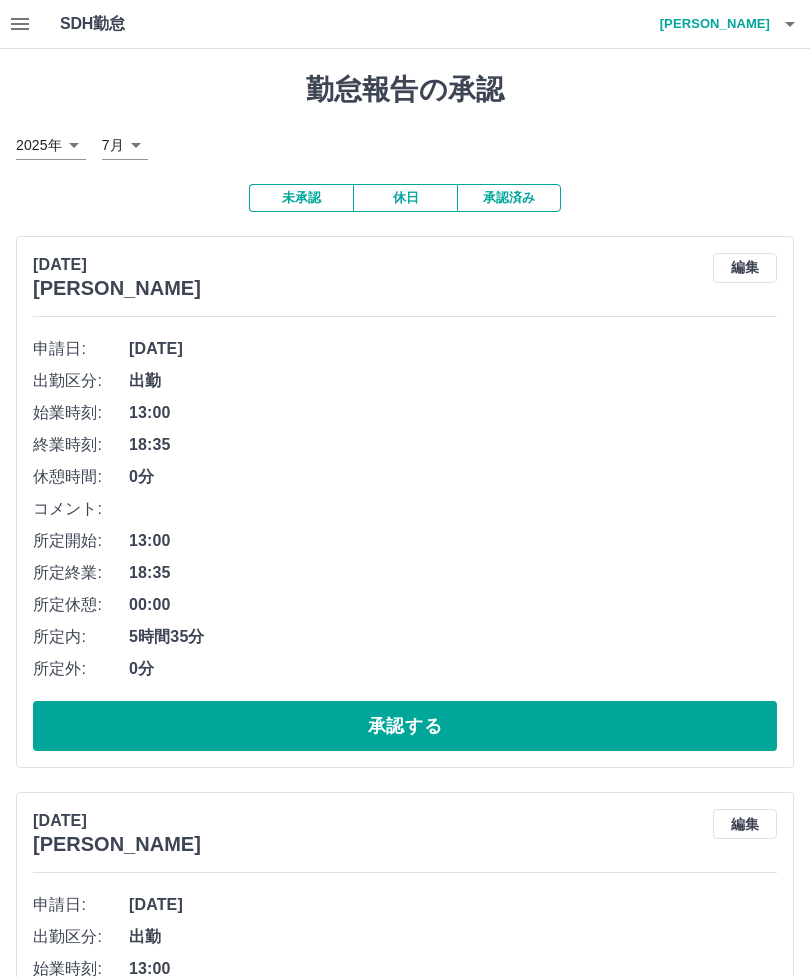 click on "承認する" at bounding box center [405, 726] 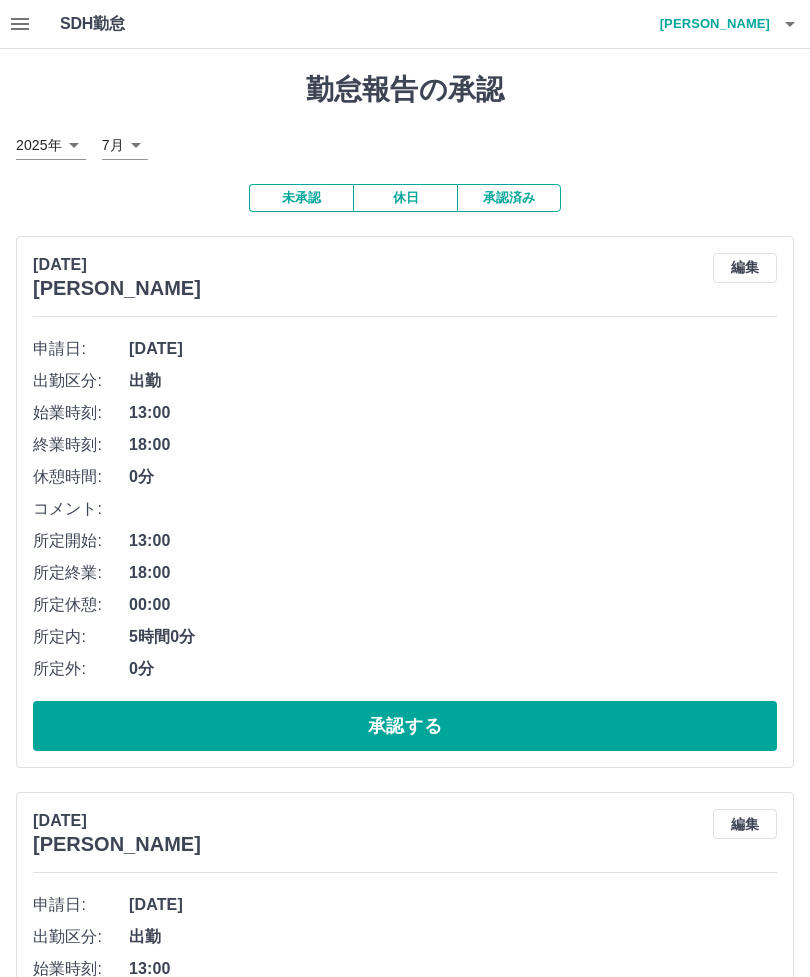 click on "承認する" at bounding box center (405, 726) 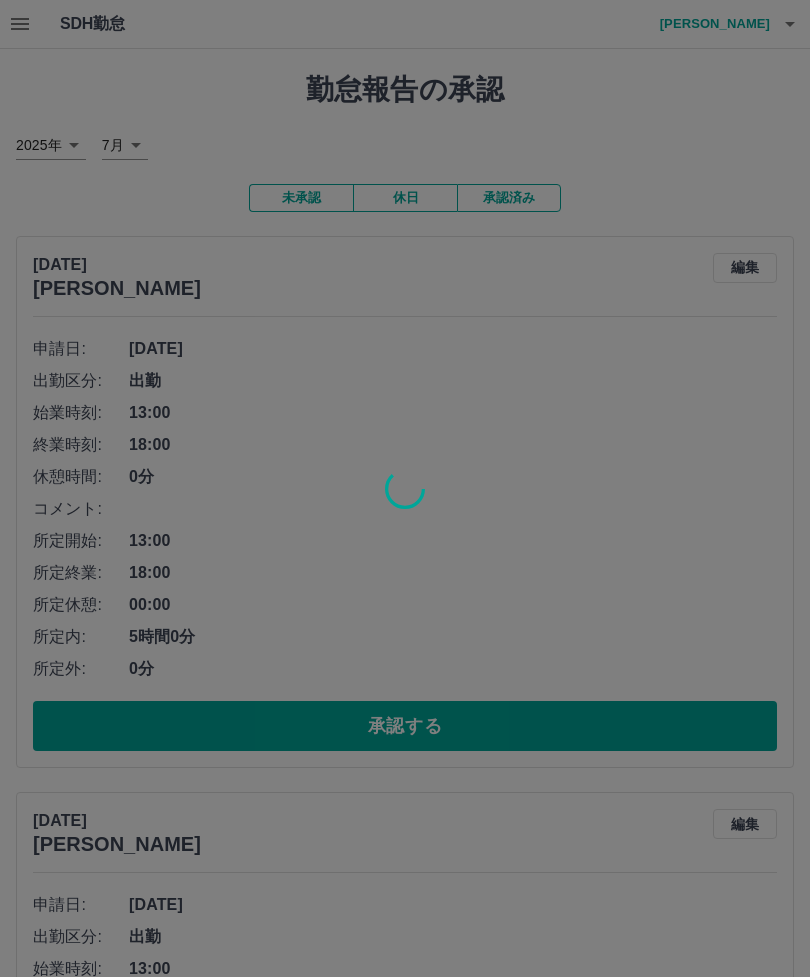 click at bounding box center [405, 488] 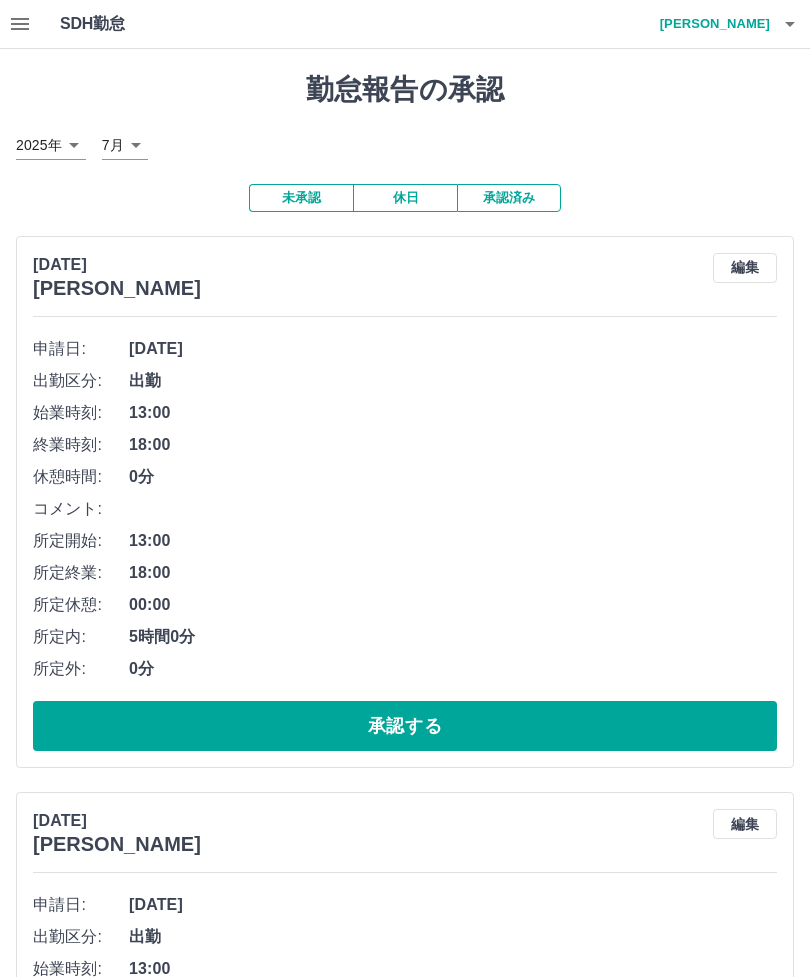 click on "承認する" at bounding box center [405, 726] 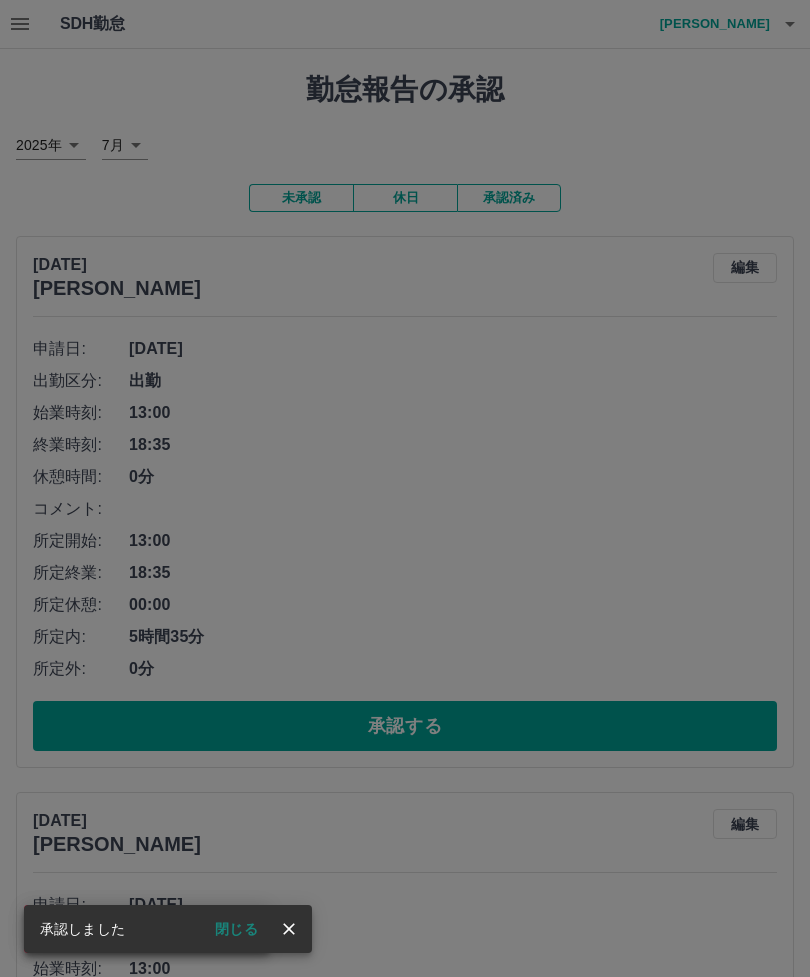 click on "承認権限がありません" at bounding box center [405, 488] 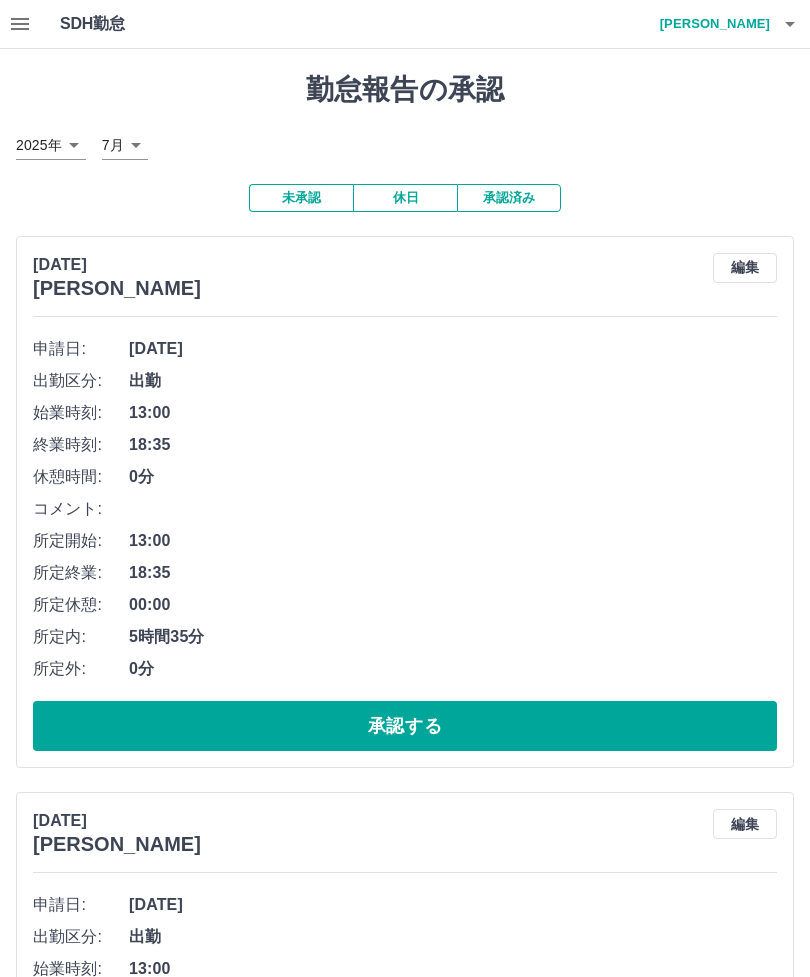 click on "承認する" at bounding box center [405, 726] 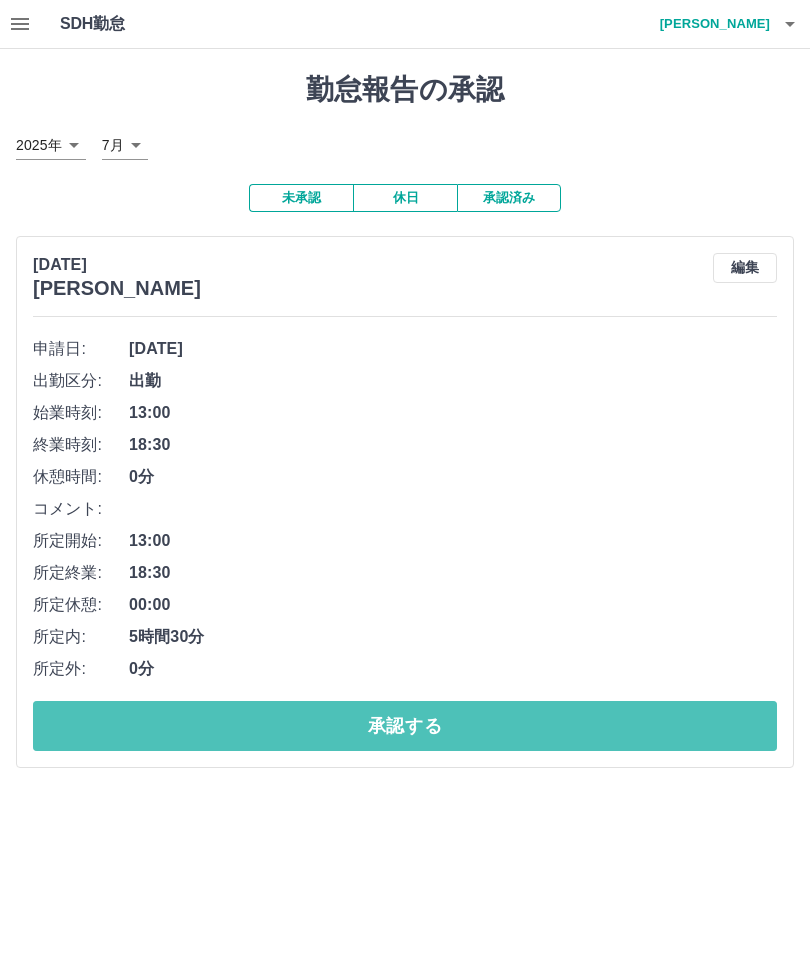 click on "承認する" at bounding box center (405, 726) 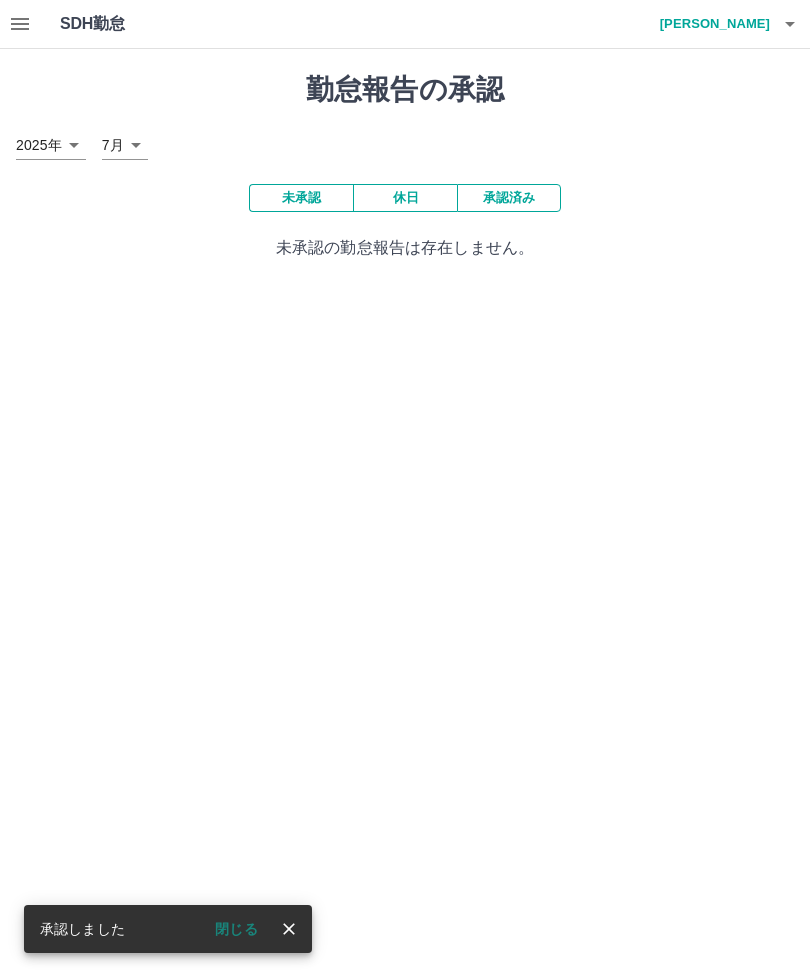 click 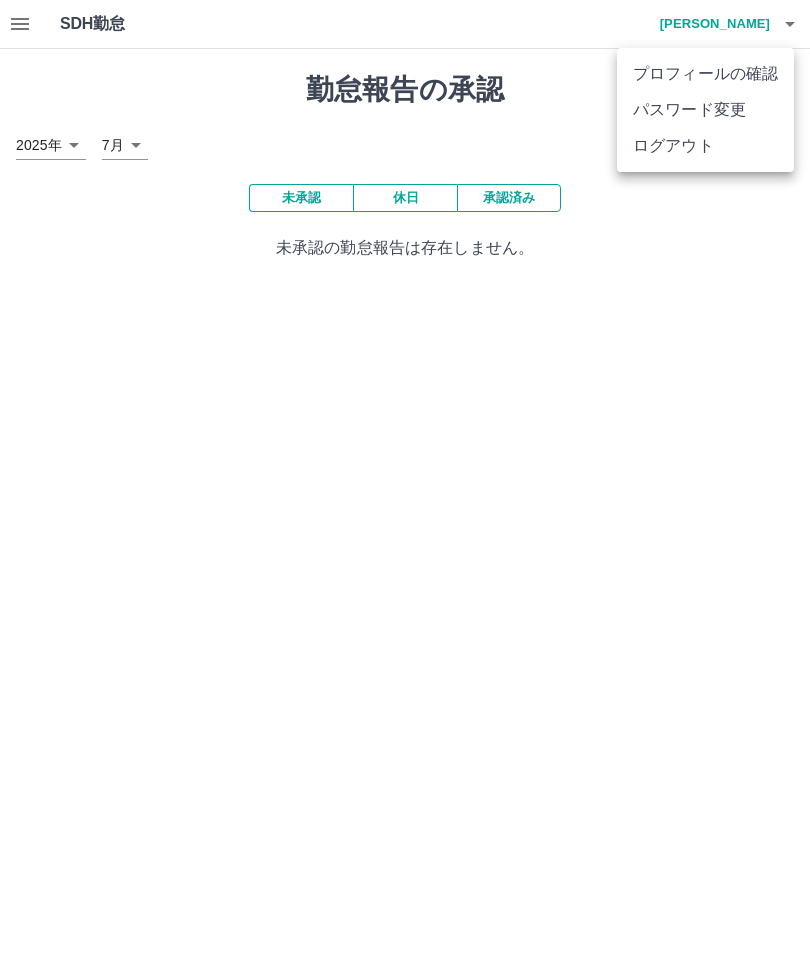 click on "ログアウト" at bounding box center [705, 146] 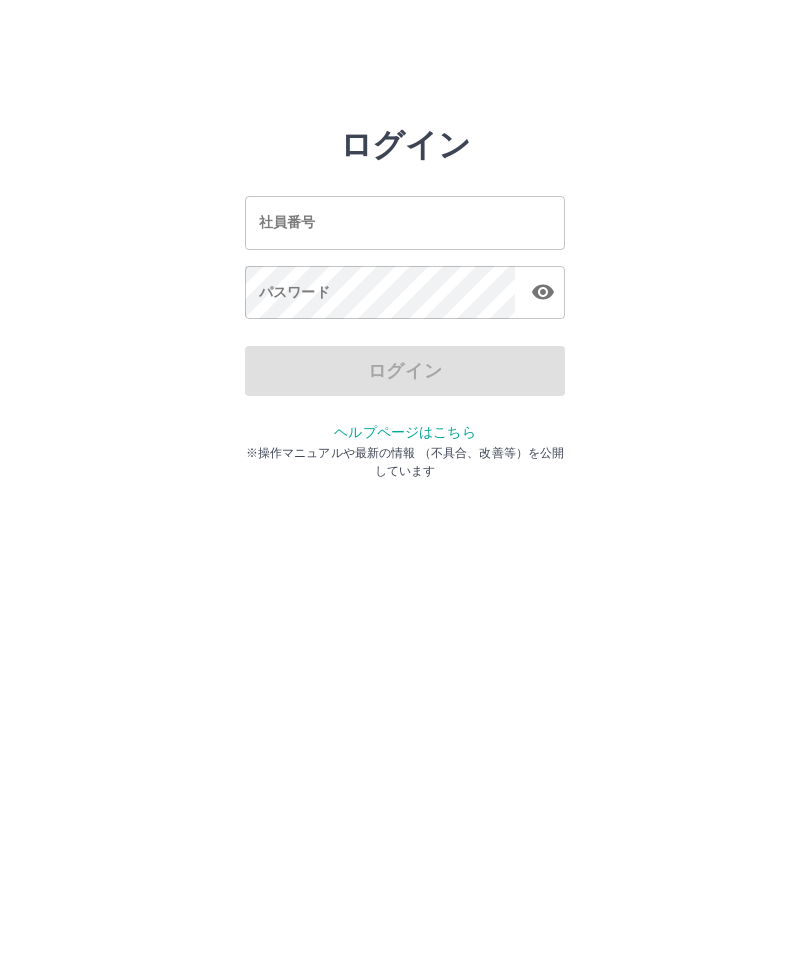 scroll, scrollTop: 0, scrollLeft: 0, axis: both 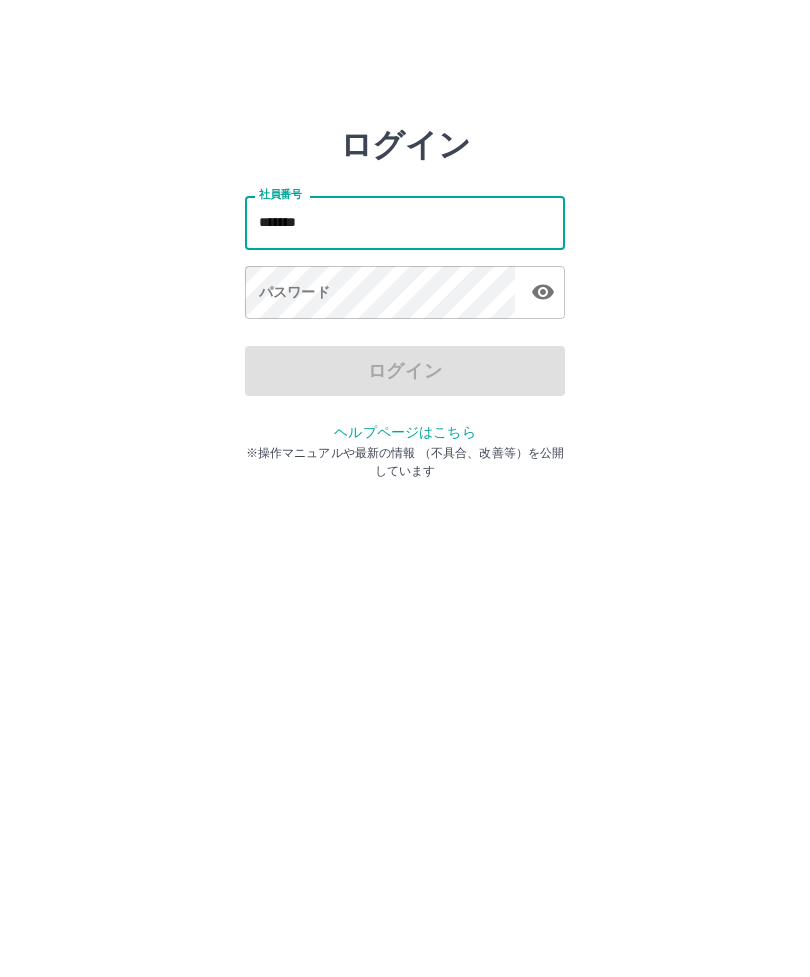 type on "*******" 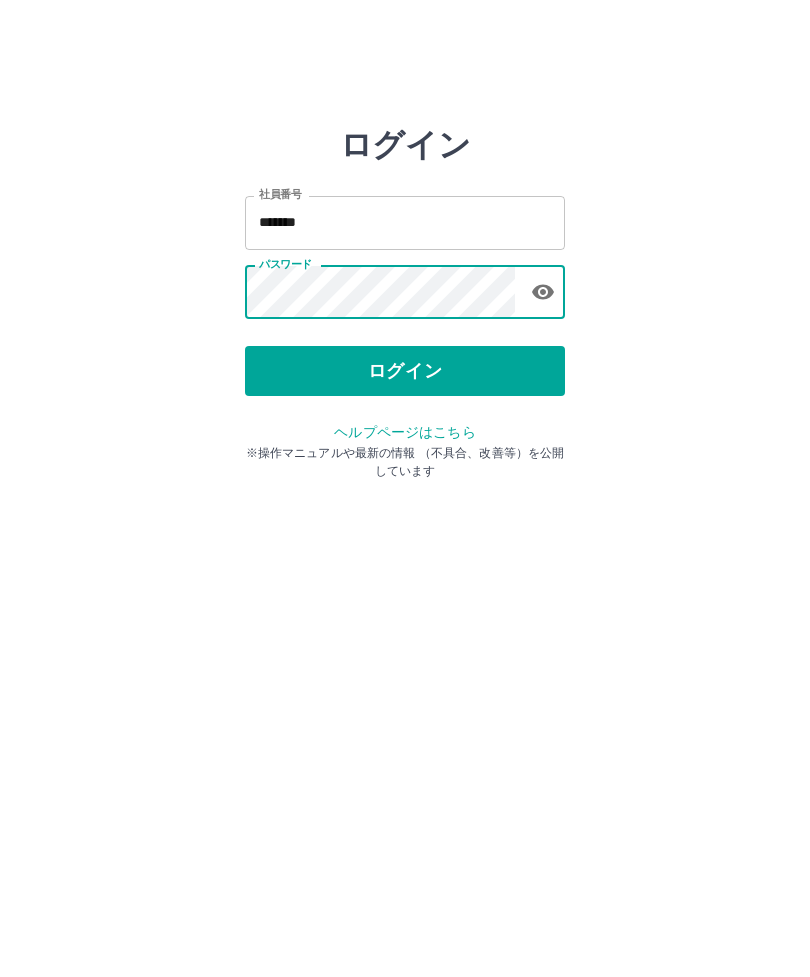click on "ログイン" at bounding box center (405, 371) 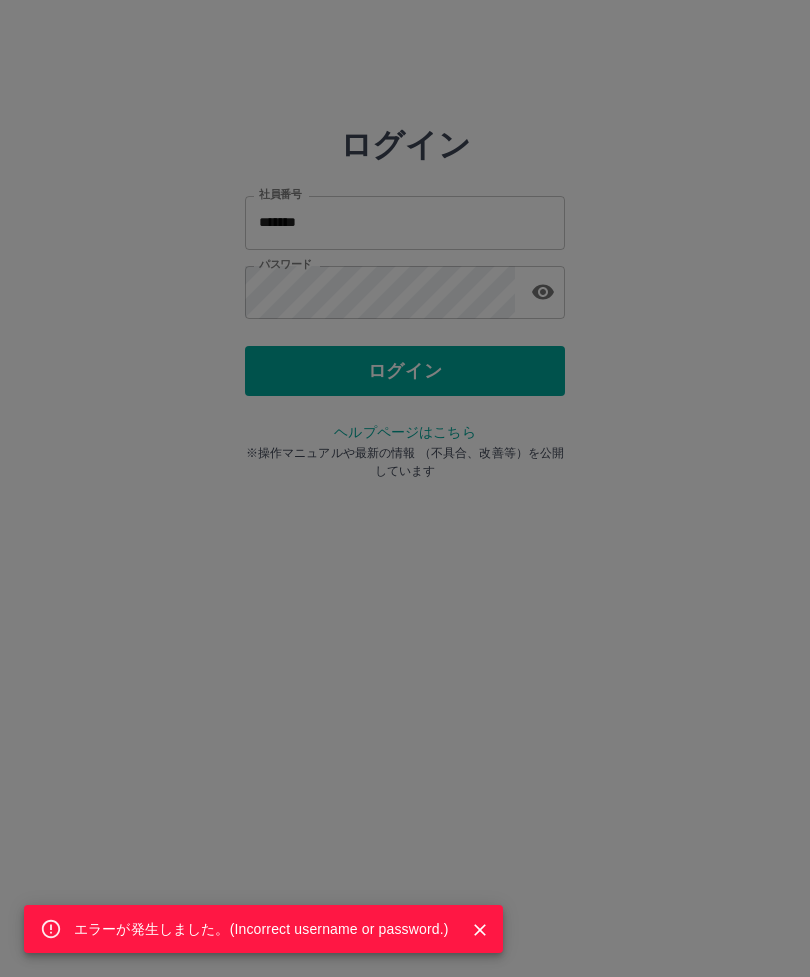 click on "エラーが発生しました。( Incorrect username or password. )" at bounding box center (405, 488) 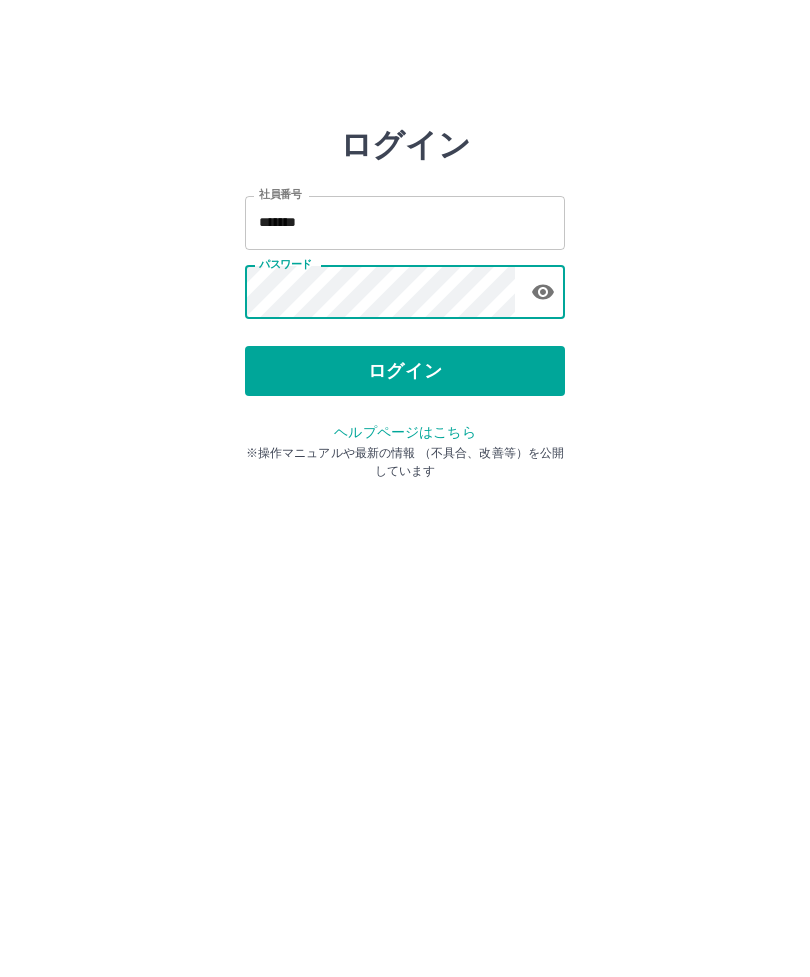 click on "ログイン" at bounding box center (405, 371) 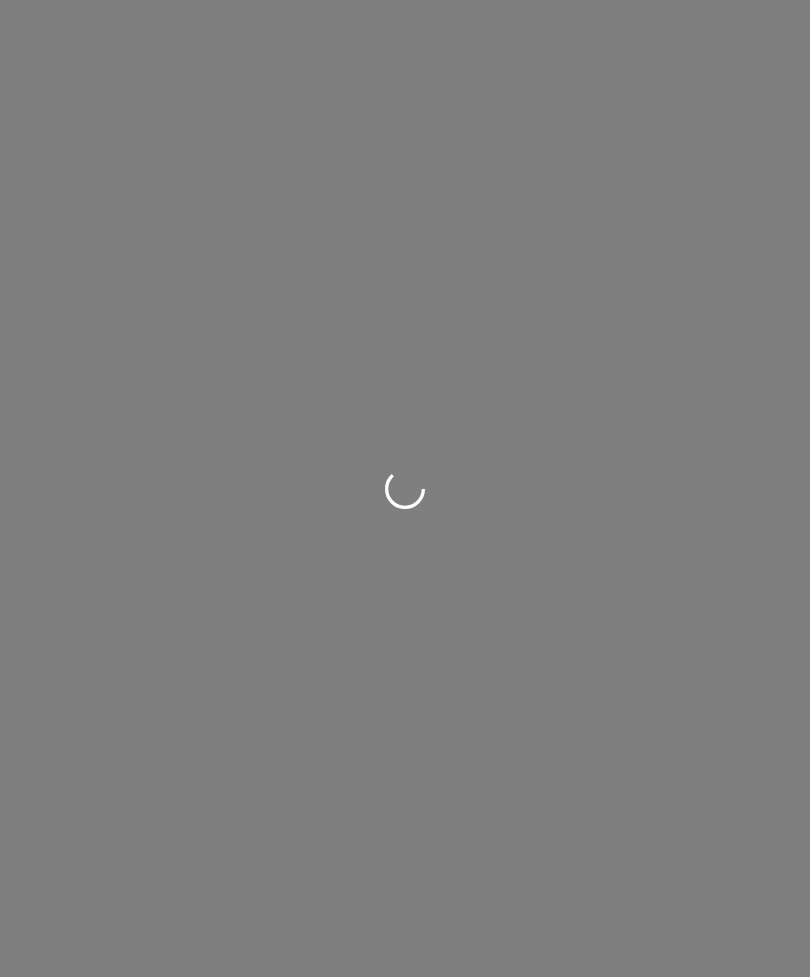 scroll, scrollTop: 0, scrollLeft: 0, axis: both 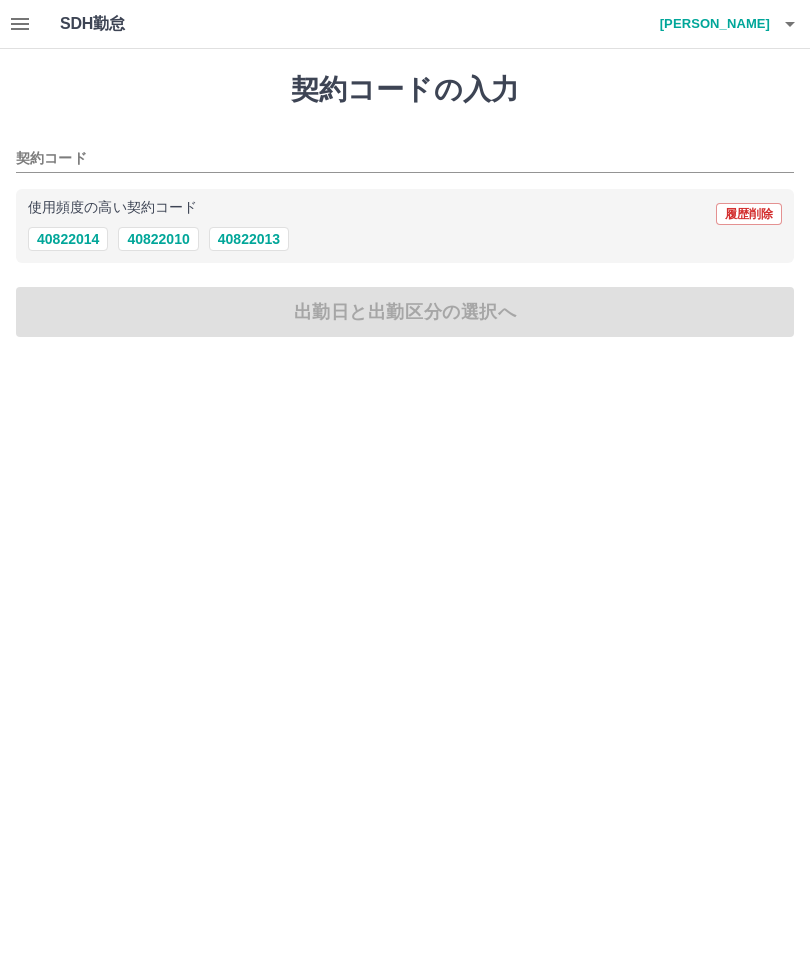 click on "40822013" at bounding box center [249, 239] 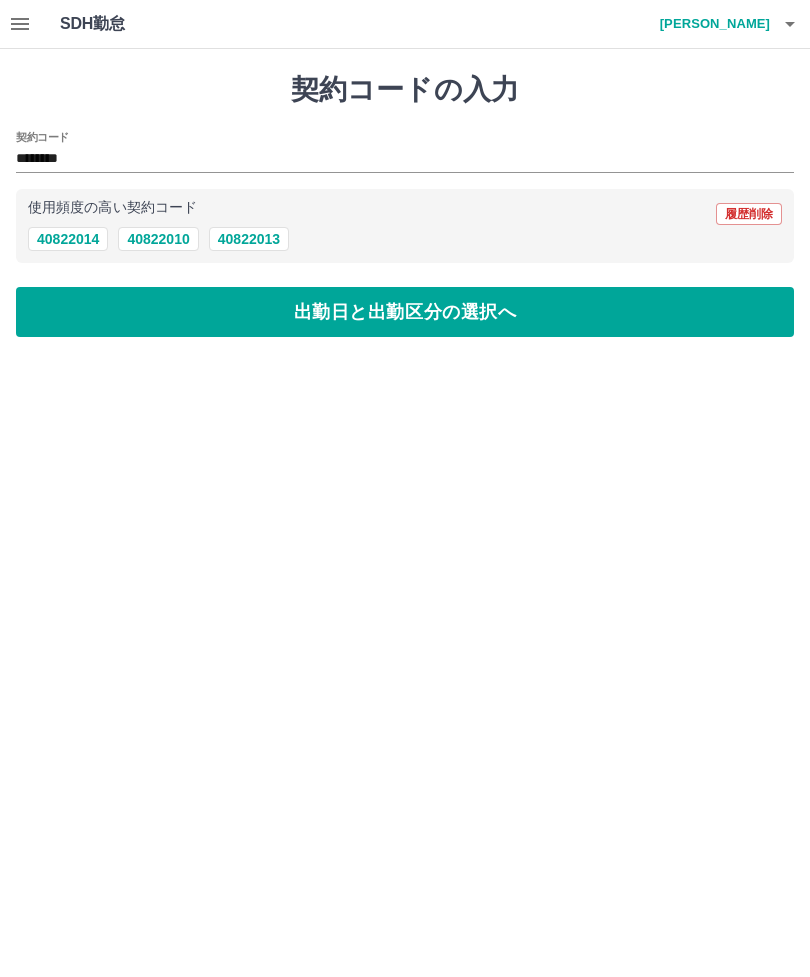click on "出勤日と出勤区分の選択へ" at bounding box center (405, 312) 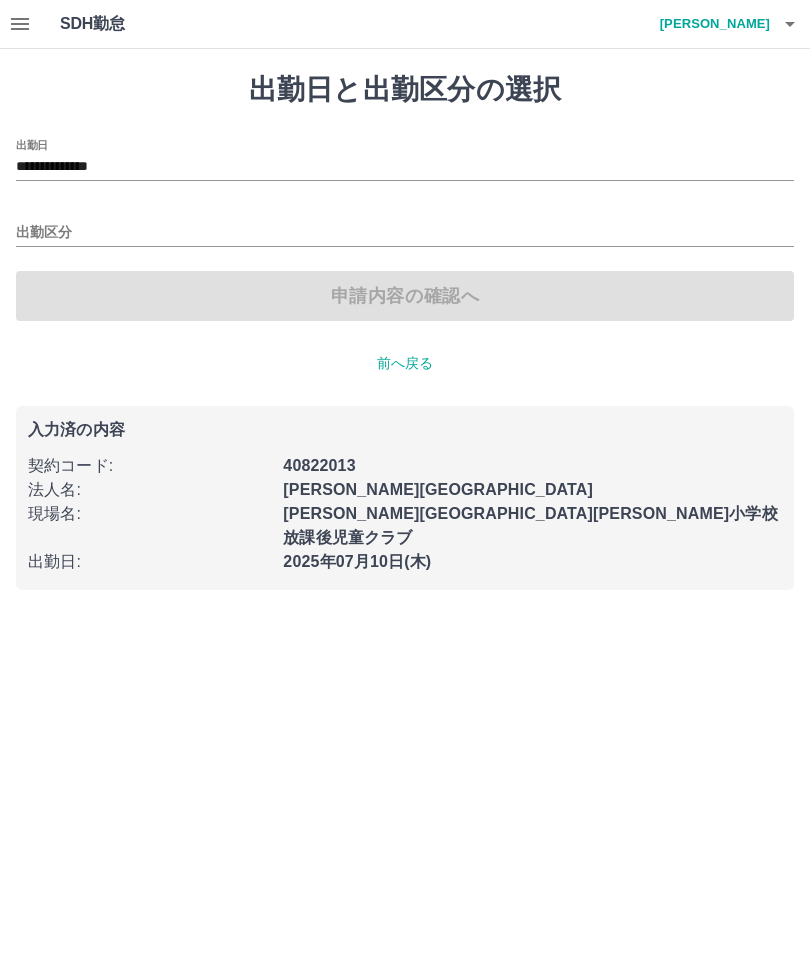 click on "出勤区分" at bounding box center [405, 233] 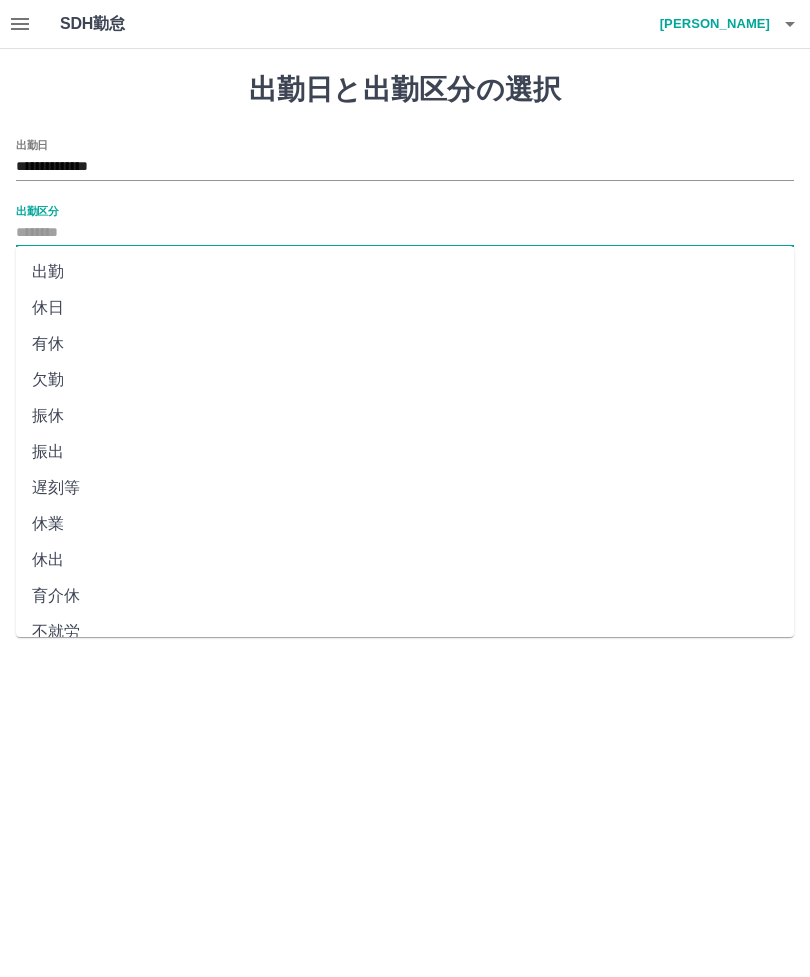 click on "出勤" at bounding box center (405, 272) 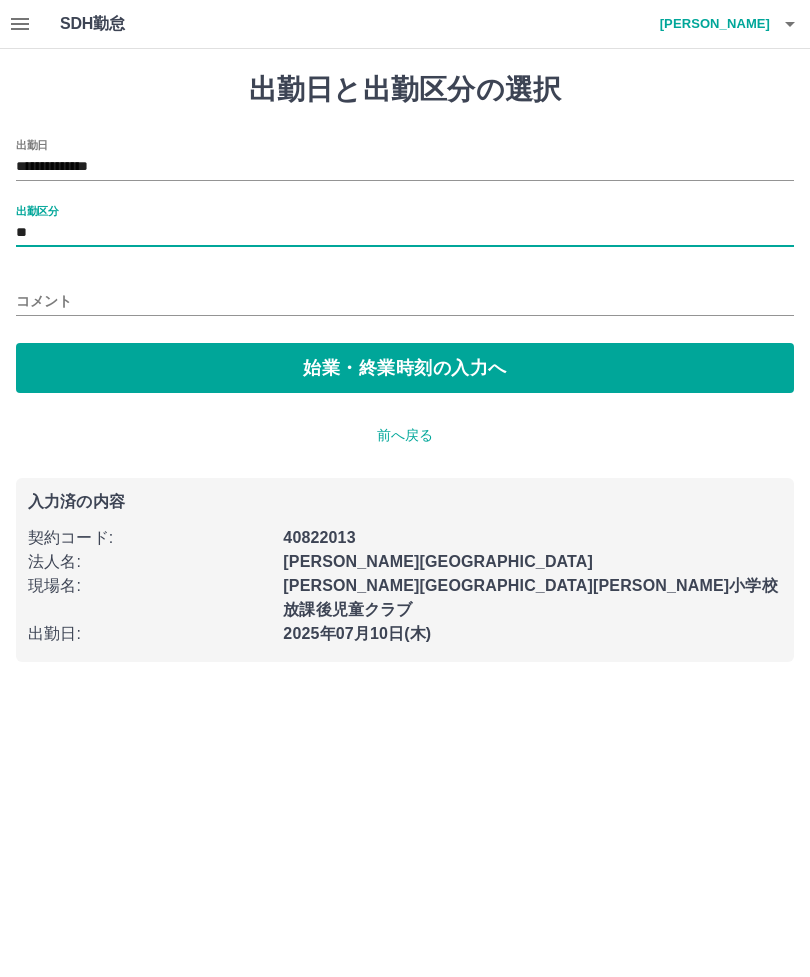 click on "始業・終業時刻の入力へ" at bounding box center [405, 368] 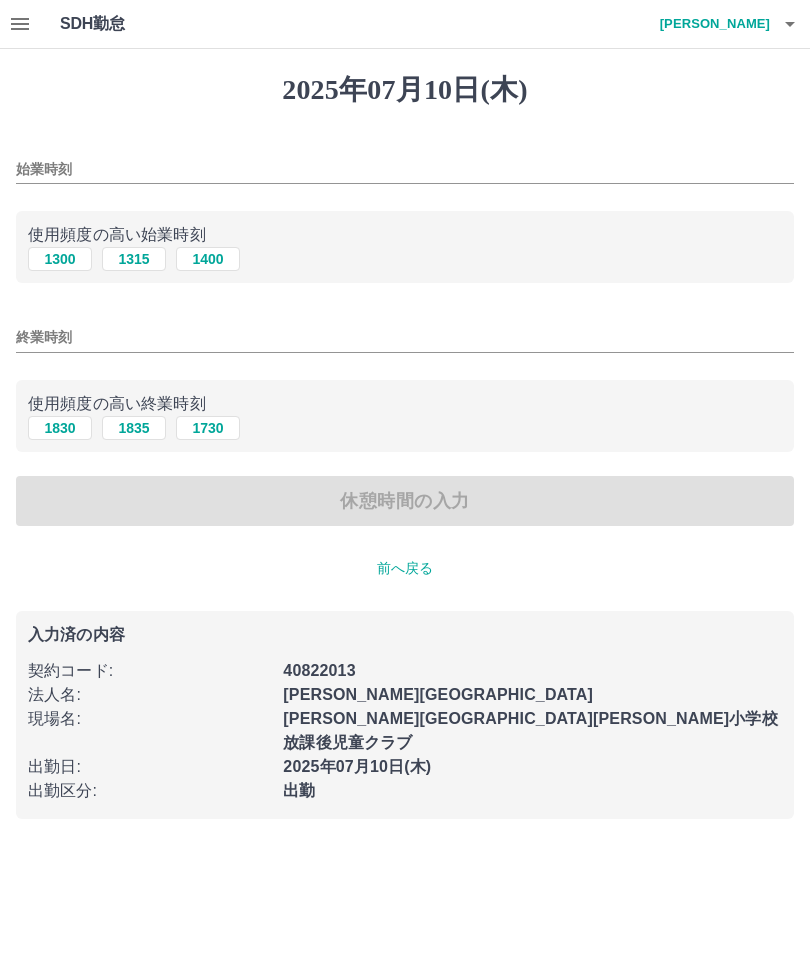 click on "1400" at bounding box center (208, 259) 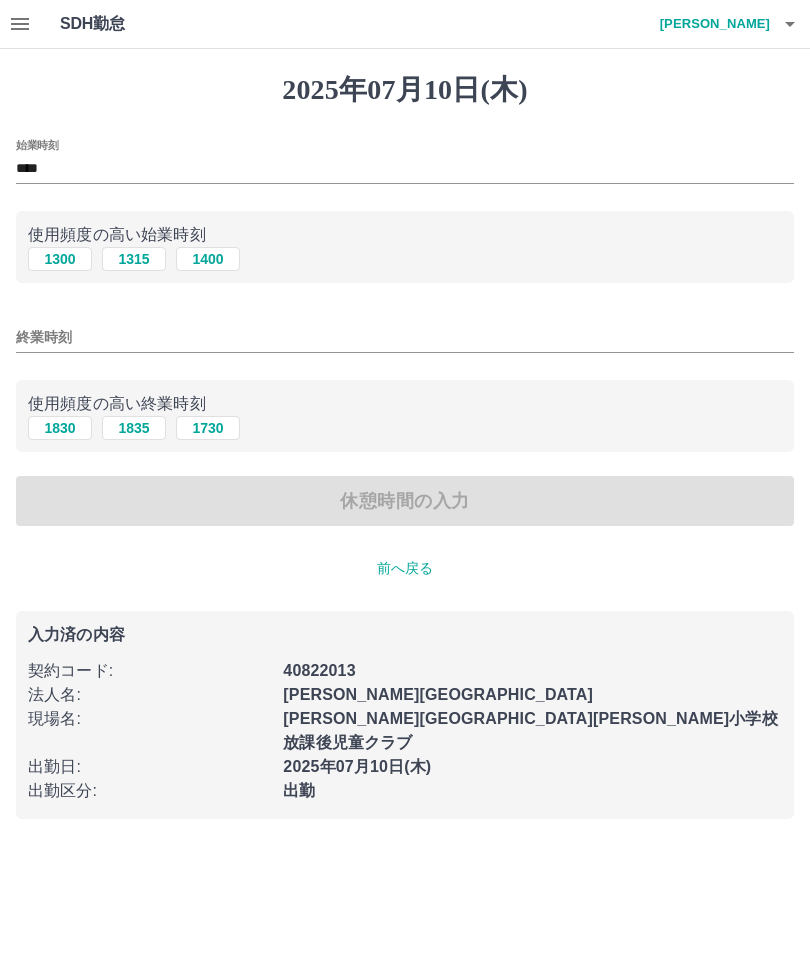 click on "1730" at bounding box center (208, 428) 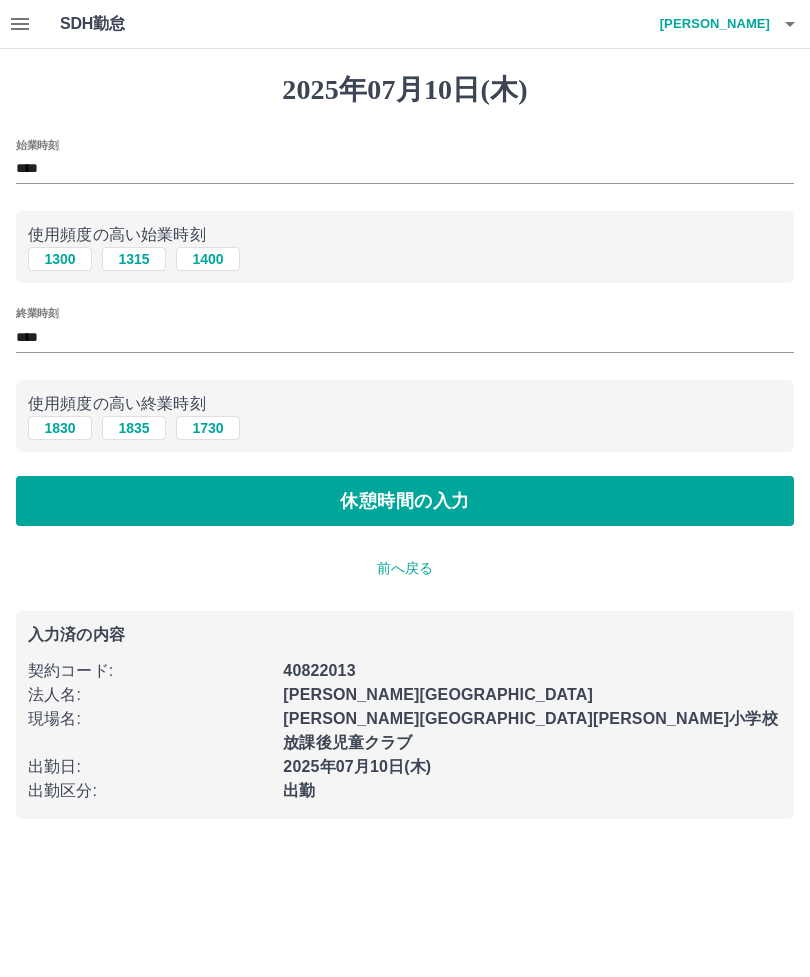 click on "休憩時間の入力" at bounding box center [405, 501] 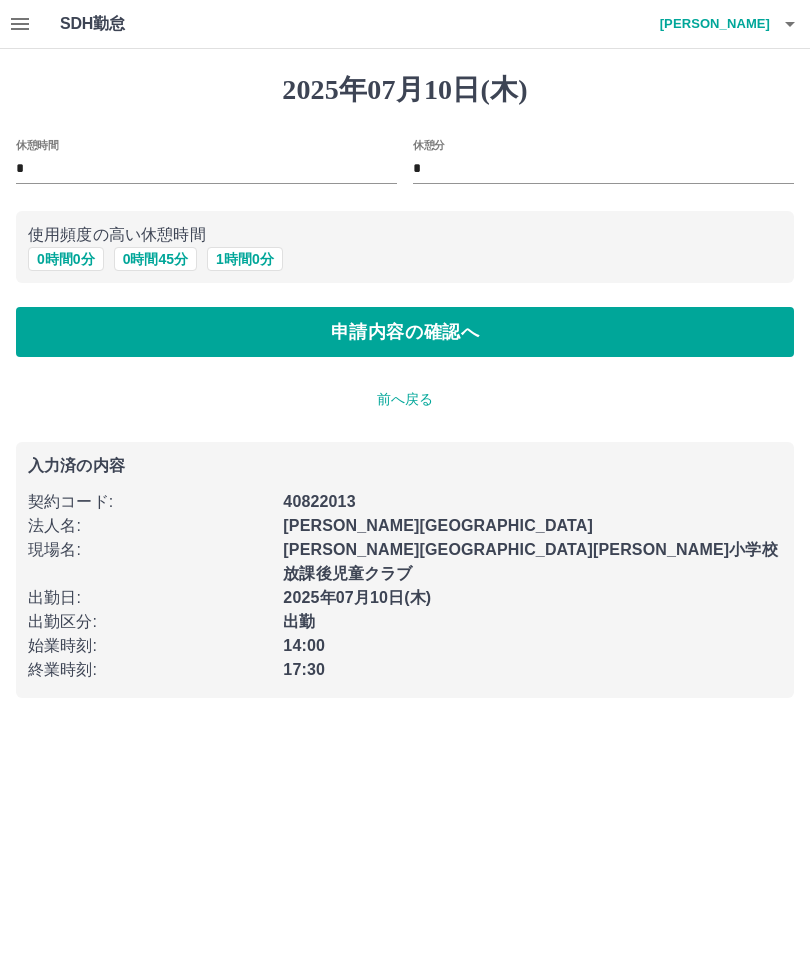 click on "使用頻度の高い休憩時間" at bounding box center (405, 235) 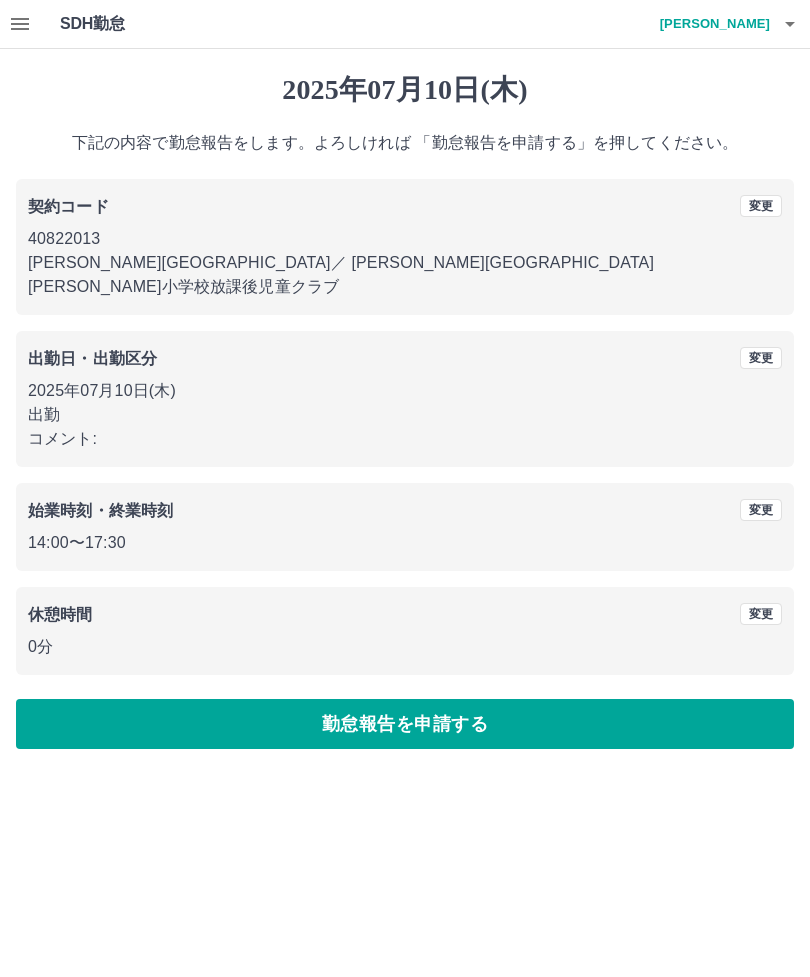 click on "勤怠報告を申請する" at bounding box center (405, 724) 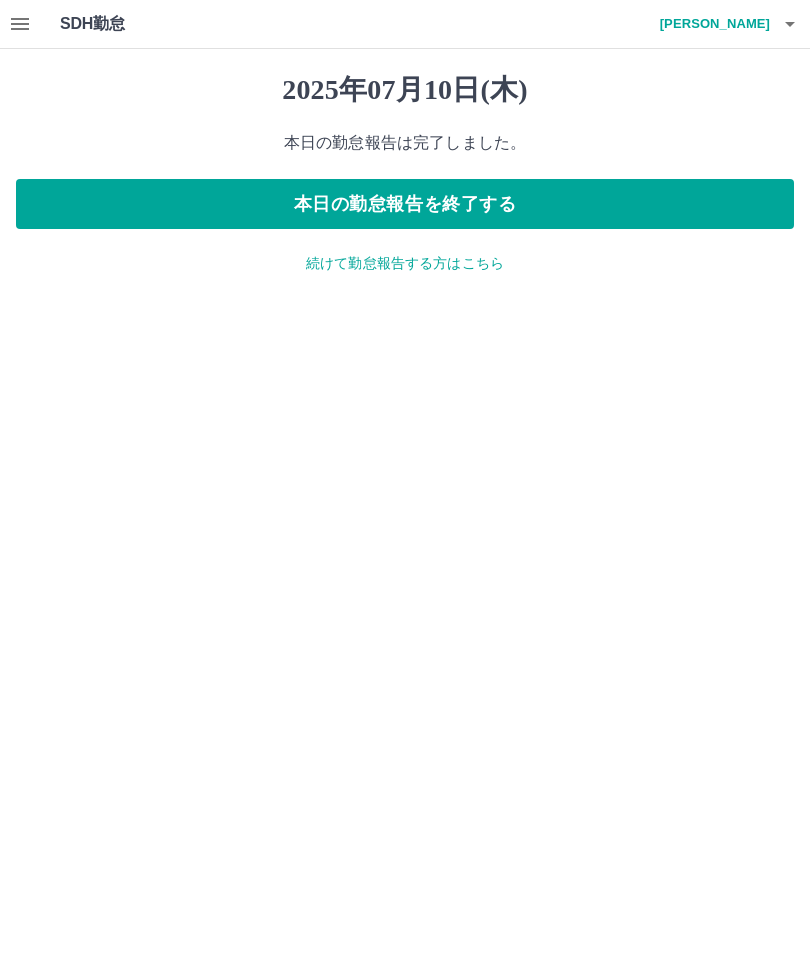 click 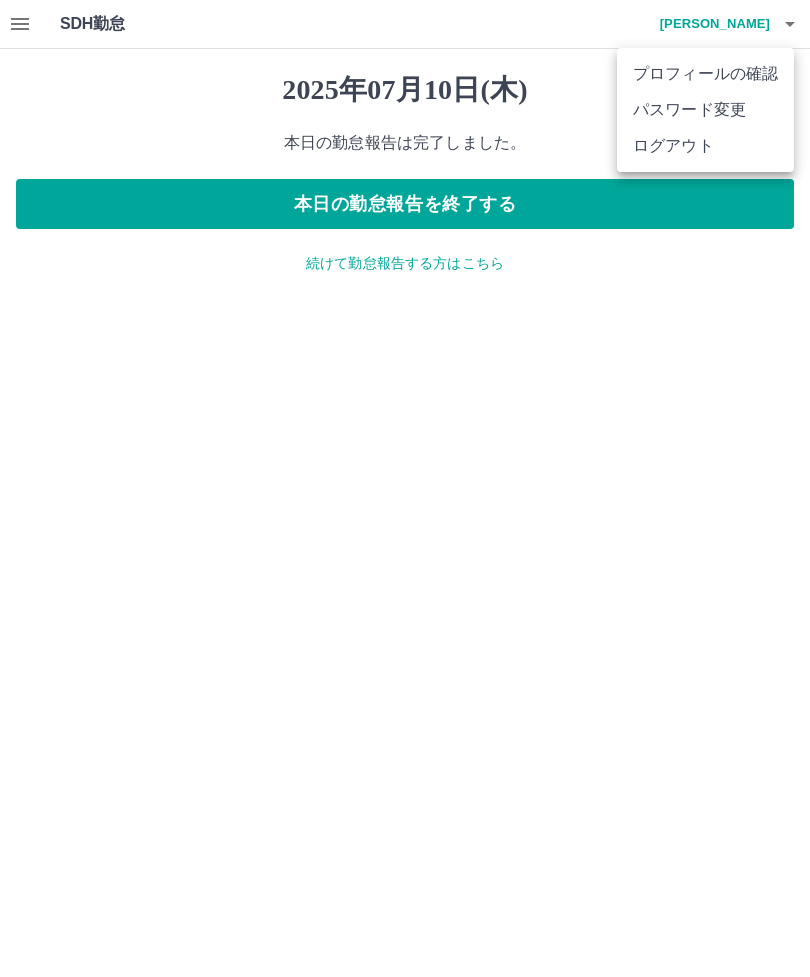 click on "ログアウト" at bounding box center [705, 146] 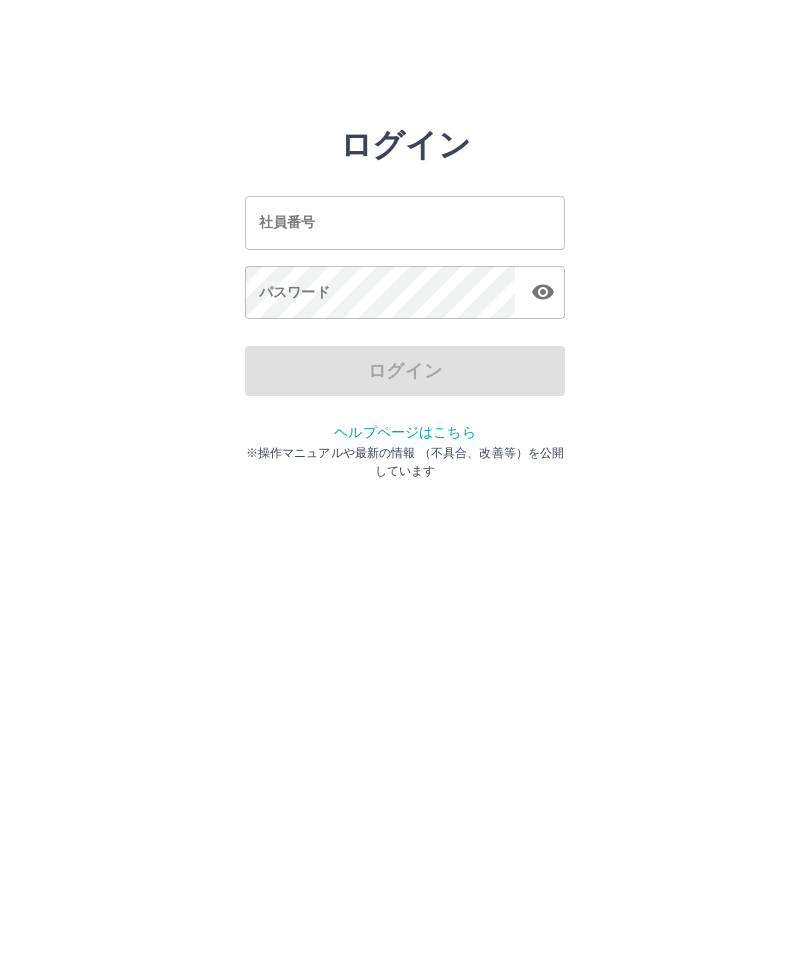 scroll, scrollTop: 0, scrollLeft: 0, axis: both 